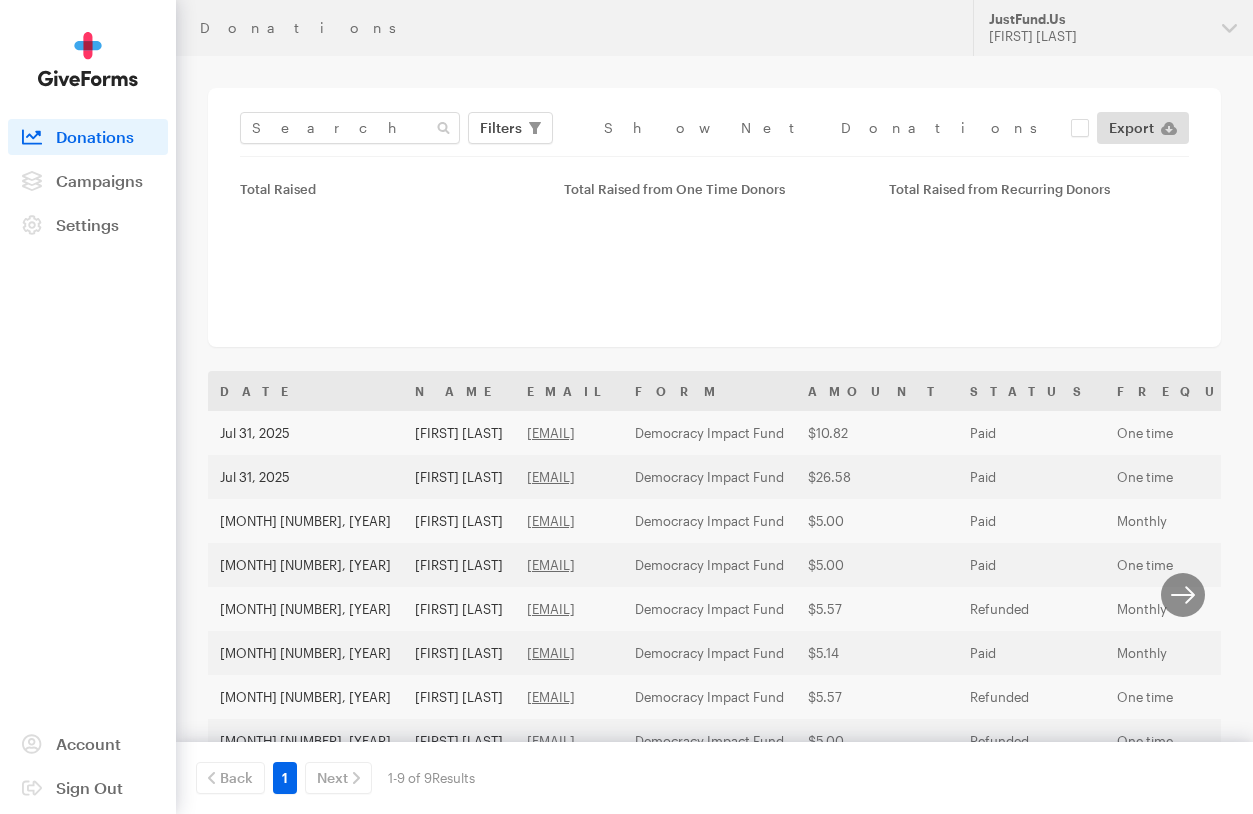 scroll, scrollTop: 0, scrollLeft: 0, axis: both 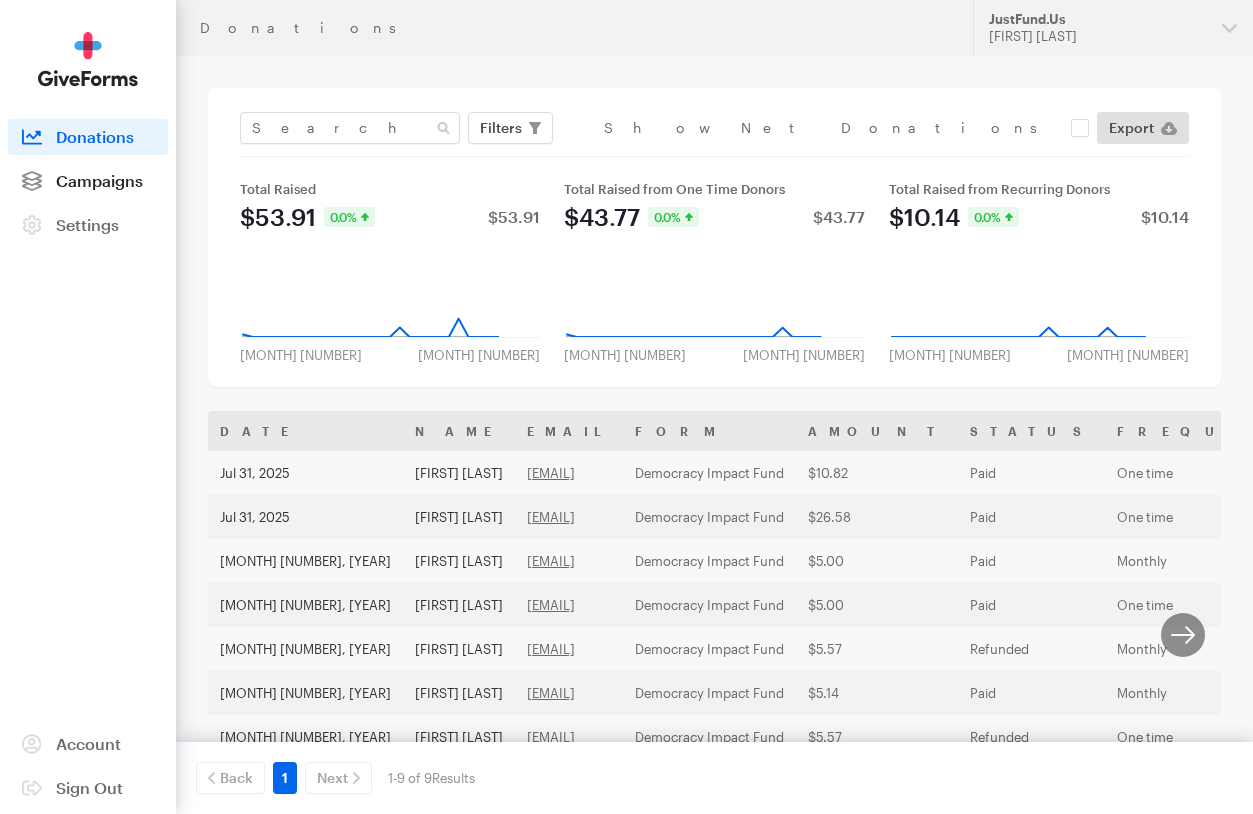 click on "Campaigns" at bounding box center [99, 180] 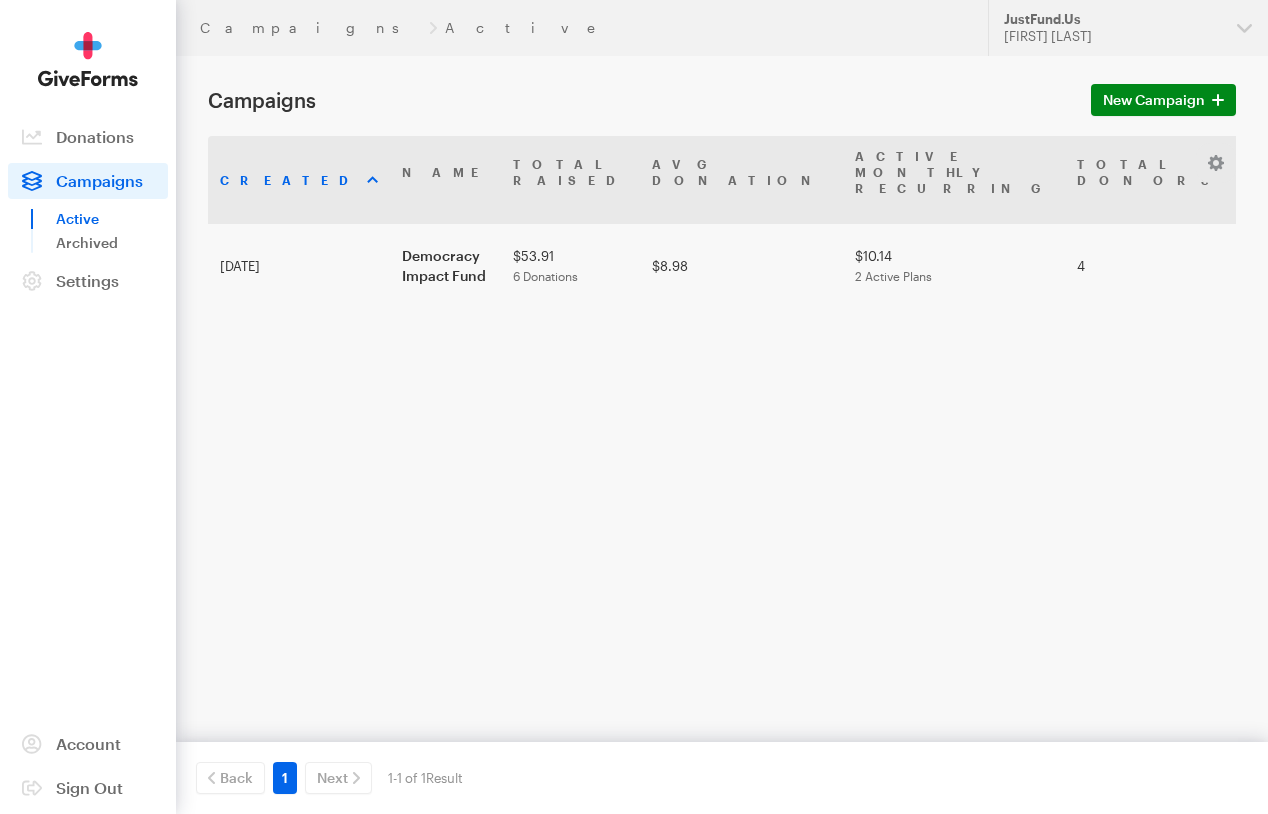 scroll, scrollTop: 0, scrollLeft: 0, axis: both 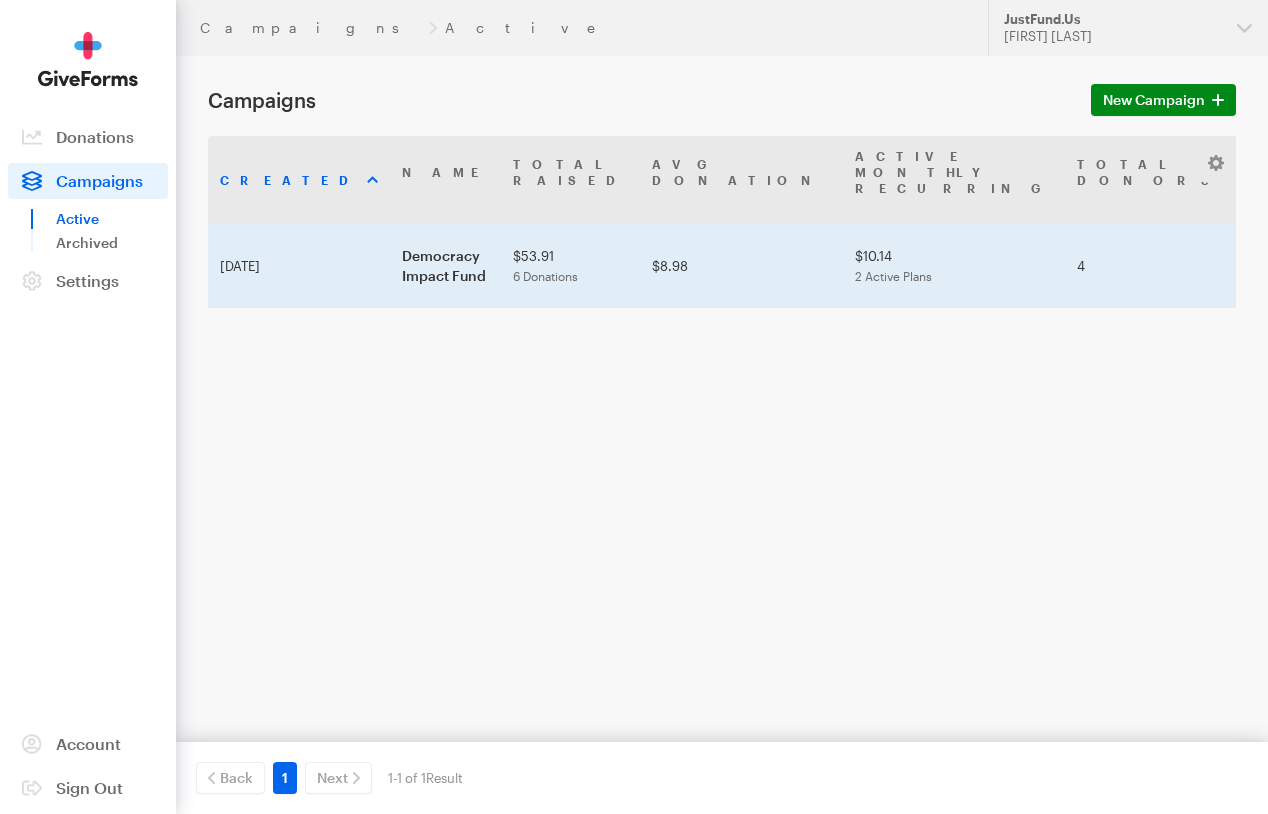 click on "Democracy Impact Fund" at bounding box center [445, 266] 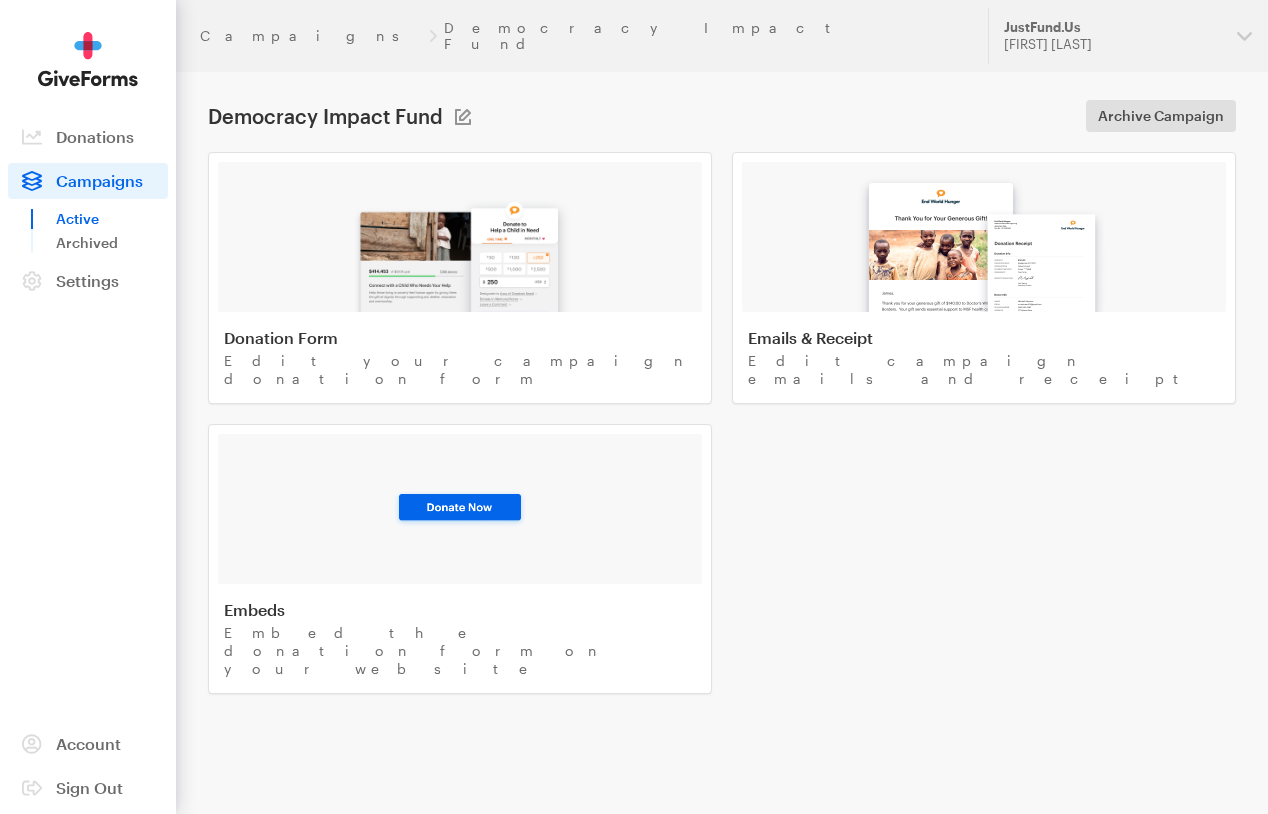 scroll, scrollTop: 0, scrollLeft: 0, axis: both 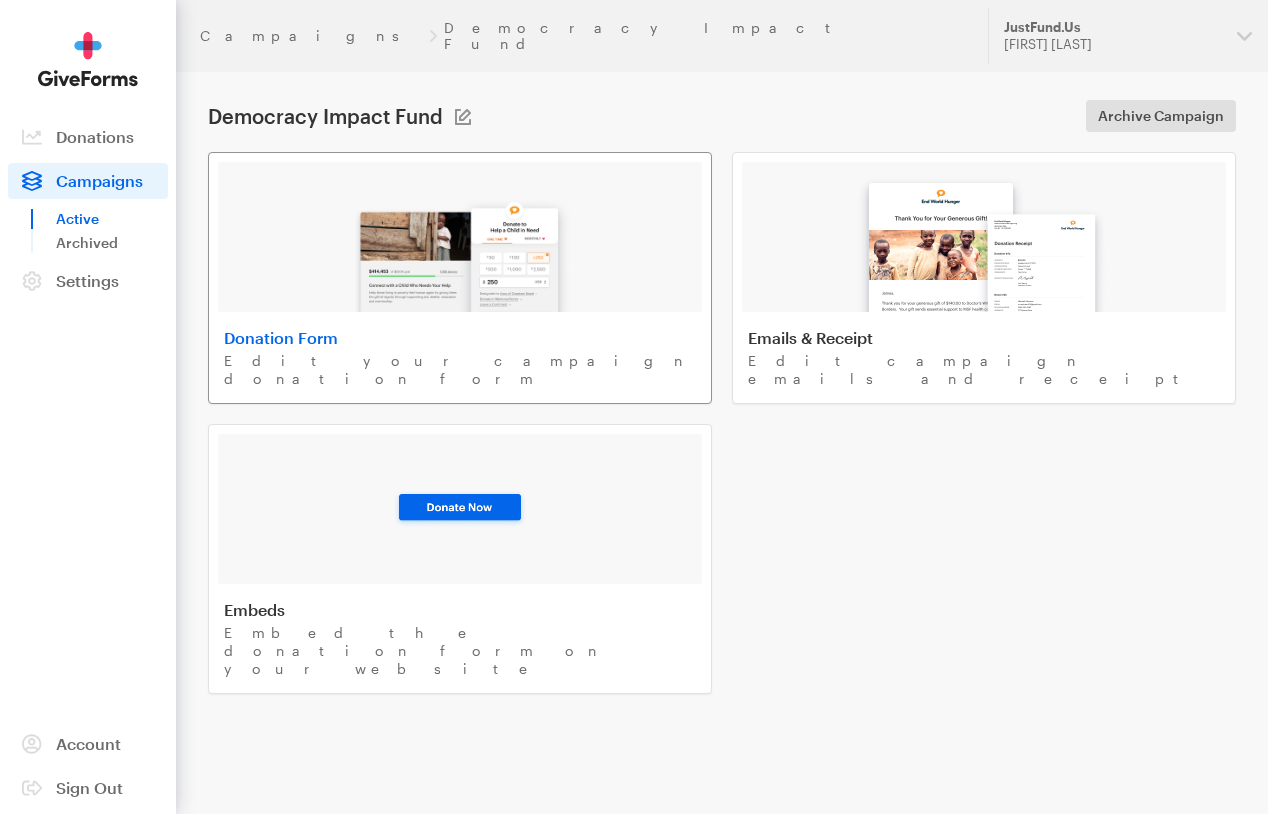 click at bounding box center [460, 237] 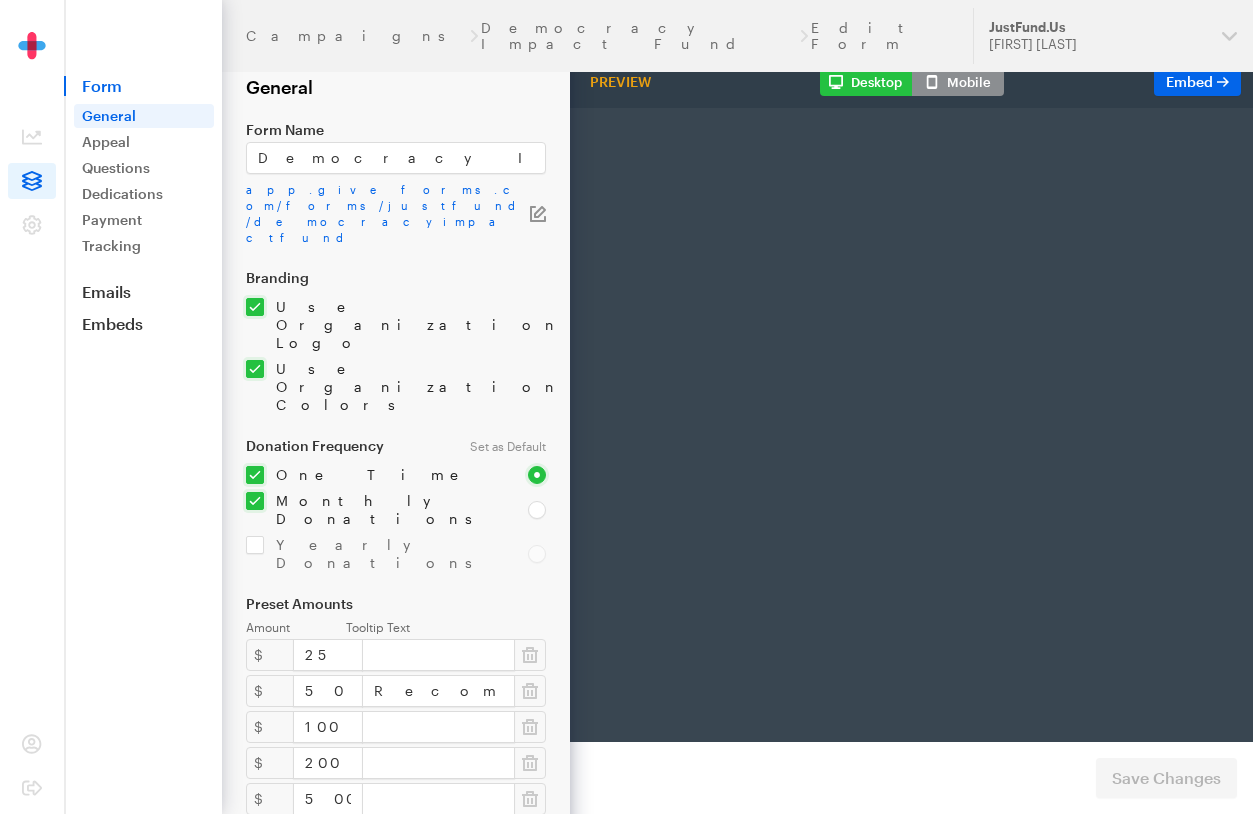 scroll, scrollTop: 0, scrollLeft: 0, axis: both 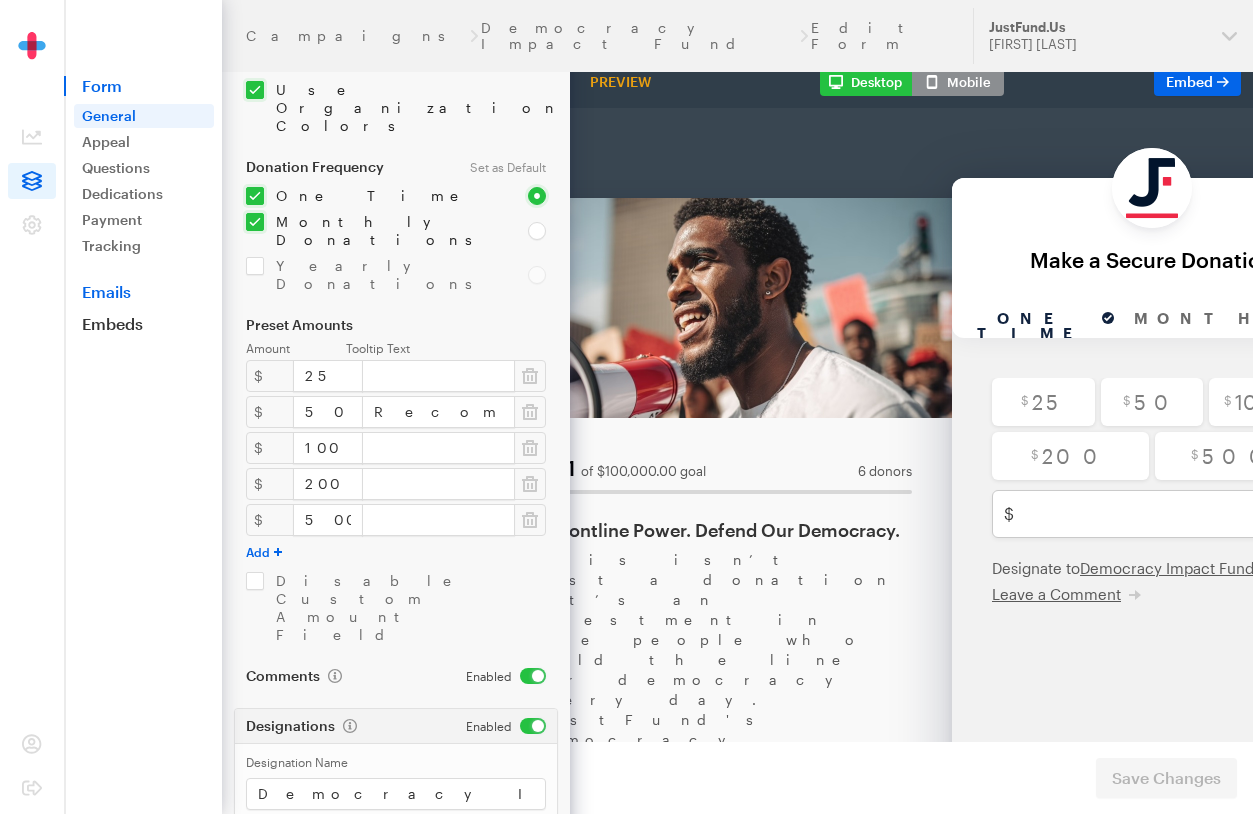 click on "Emails" at bounding box center [143, 292] 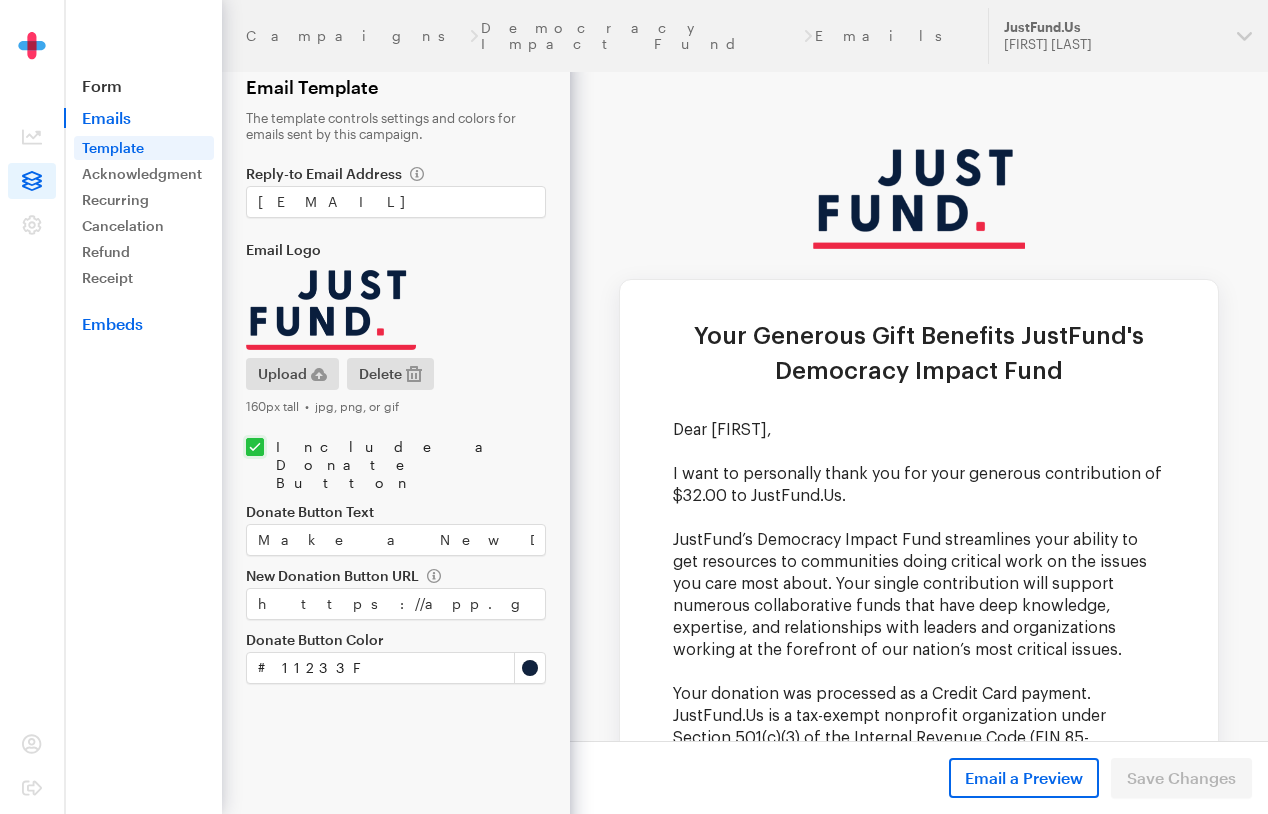 scroll, scrollTop: 0, scrollLeft: 0, axis: both 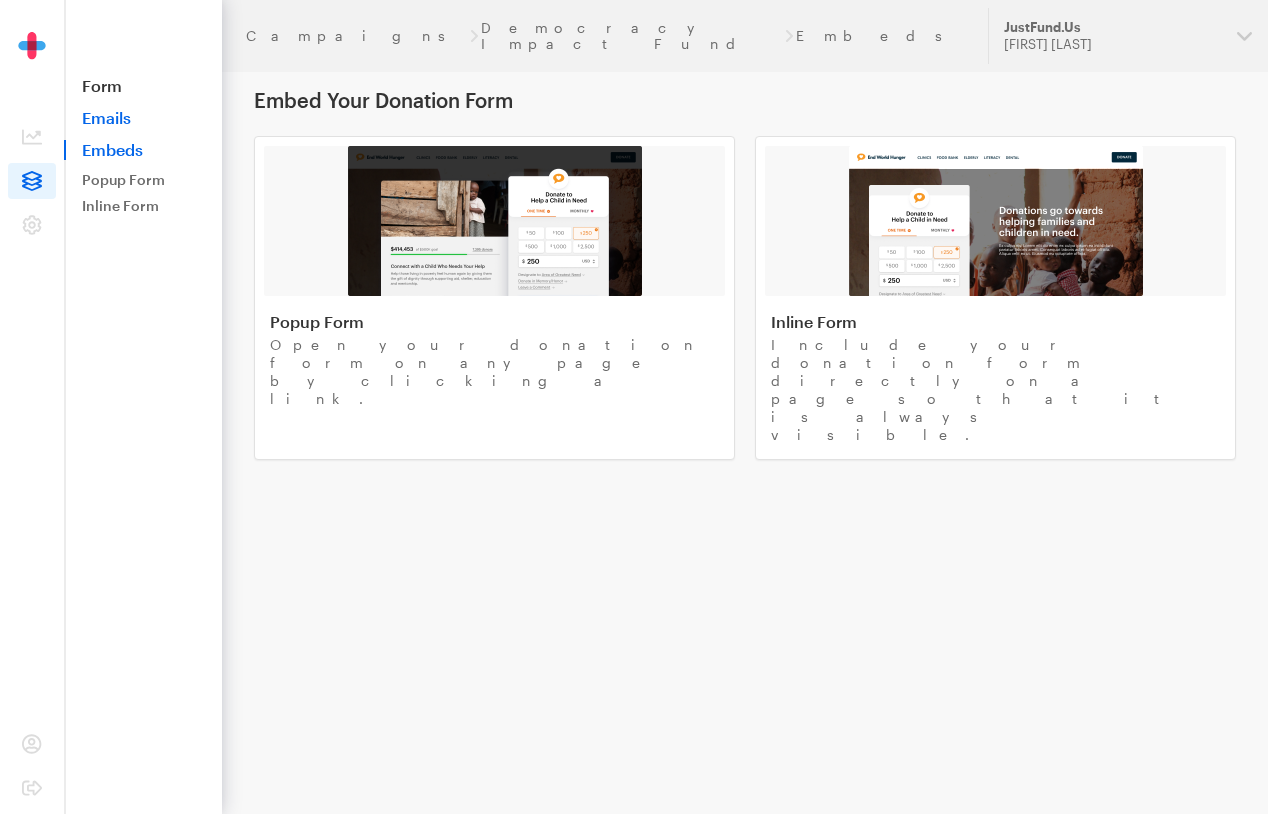 click on "Emails" at bounding box center (143, 118) 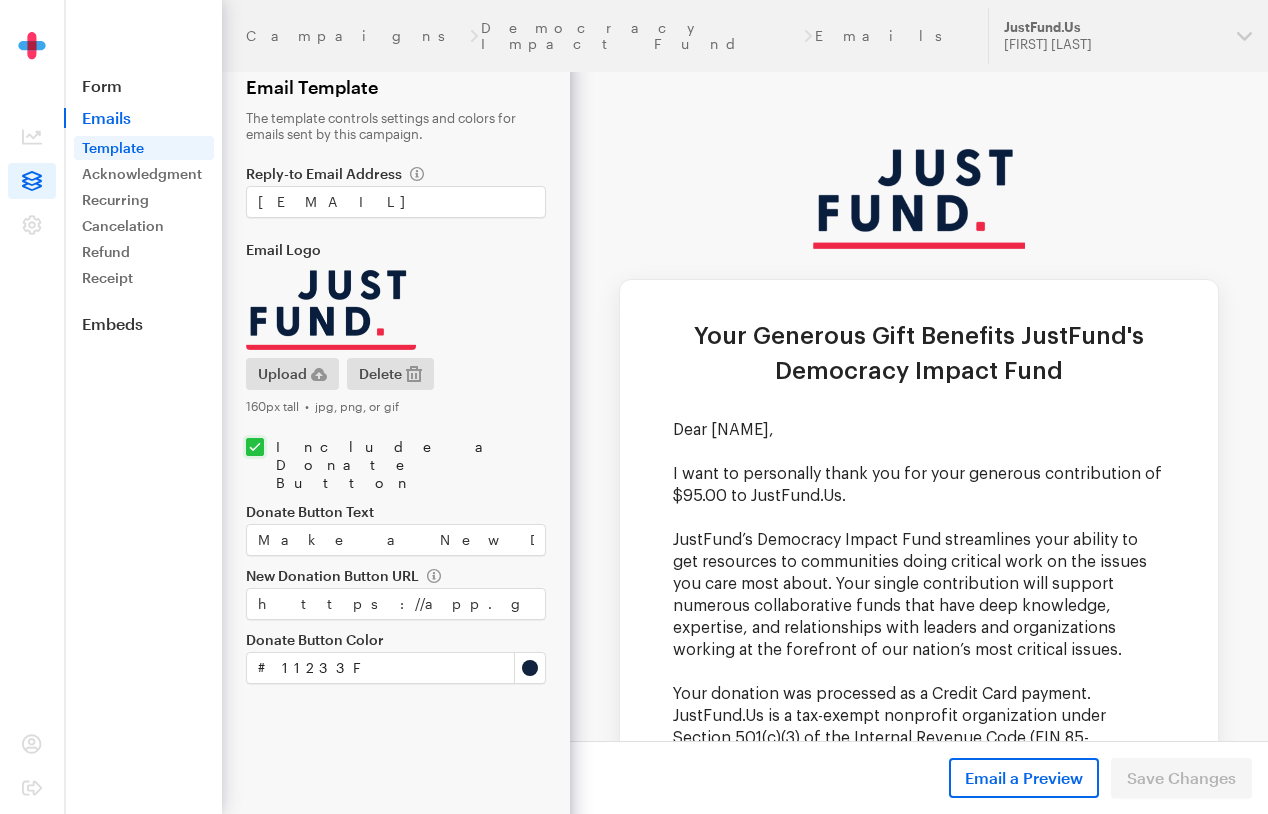 scroll, scrollTop: 0, scrollLeft: 0, axis: both 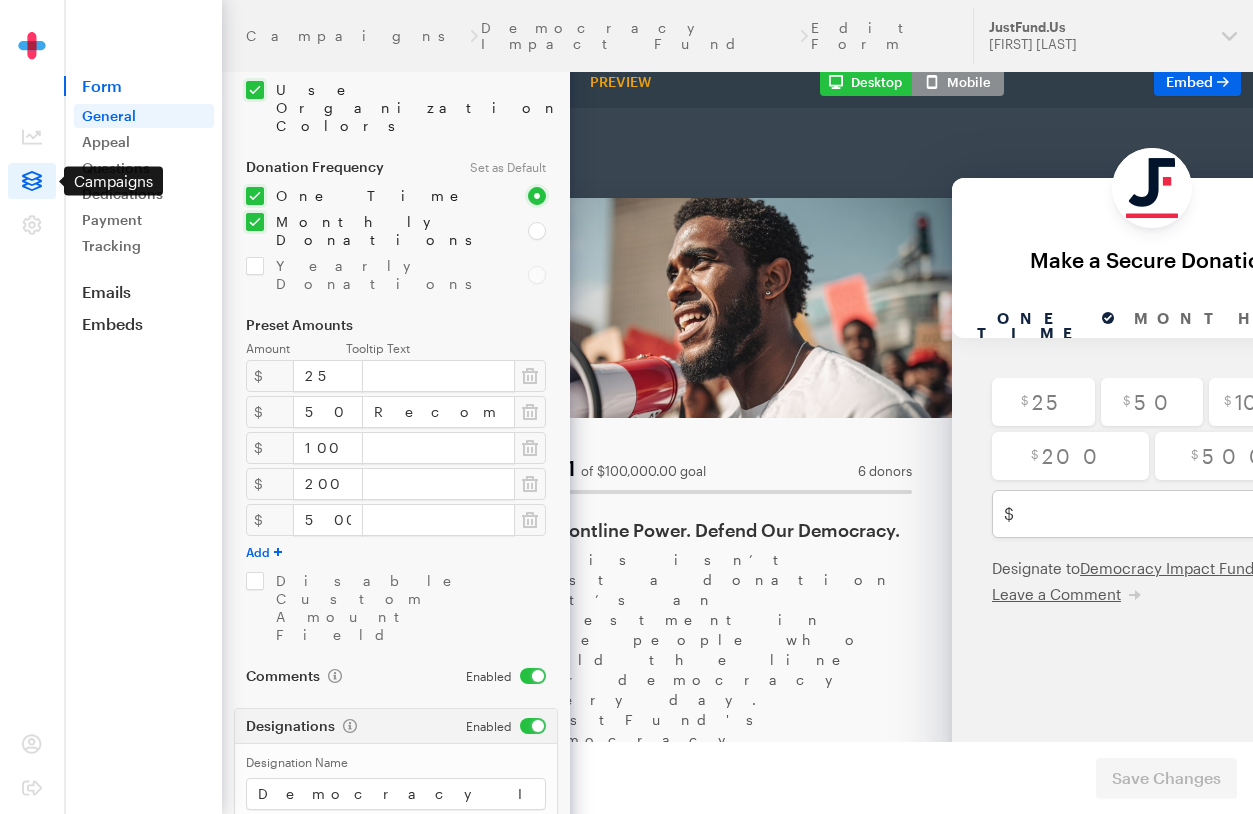 click 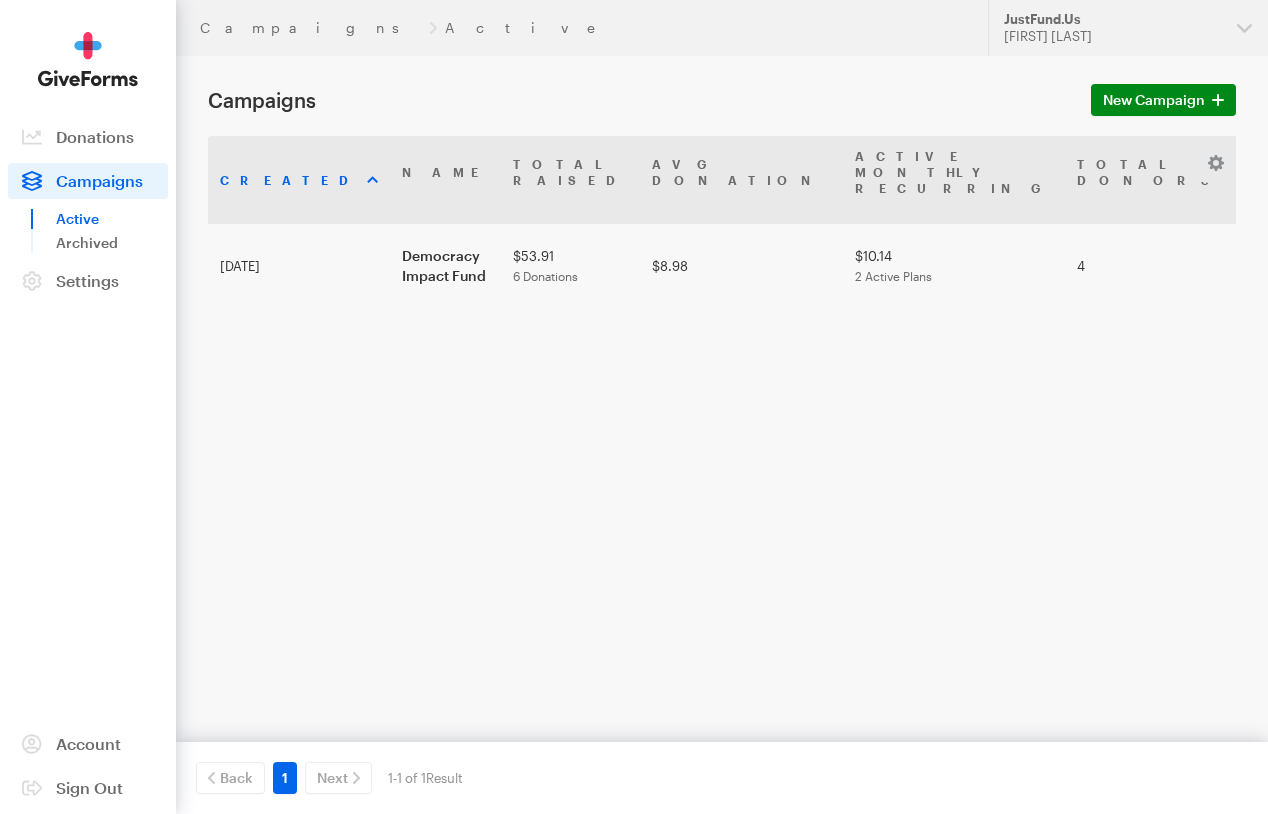 scroll, scrollTop: 0, scrollLeft: 0, axis: both 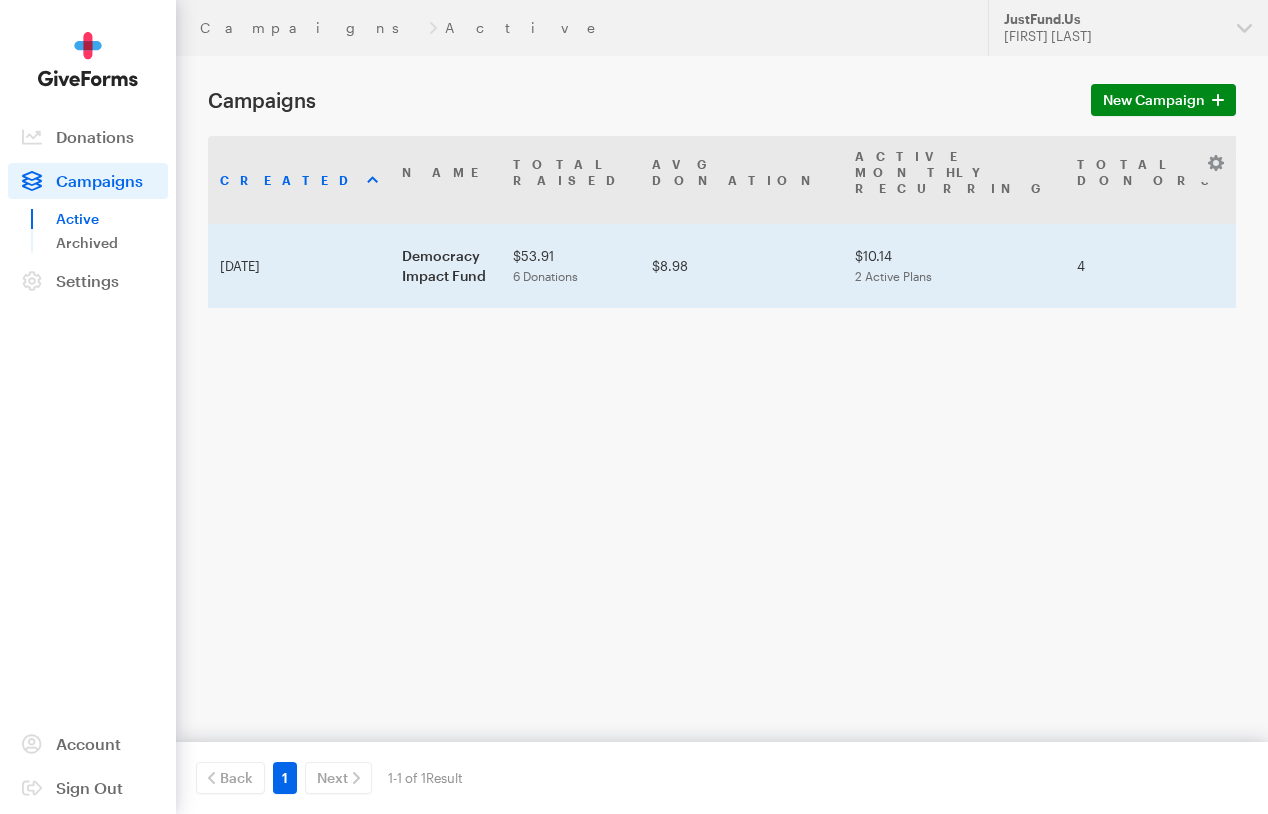 click on "$53.91
6 Donations" at bounding box center (570, 266) 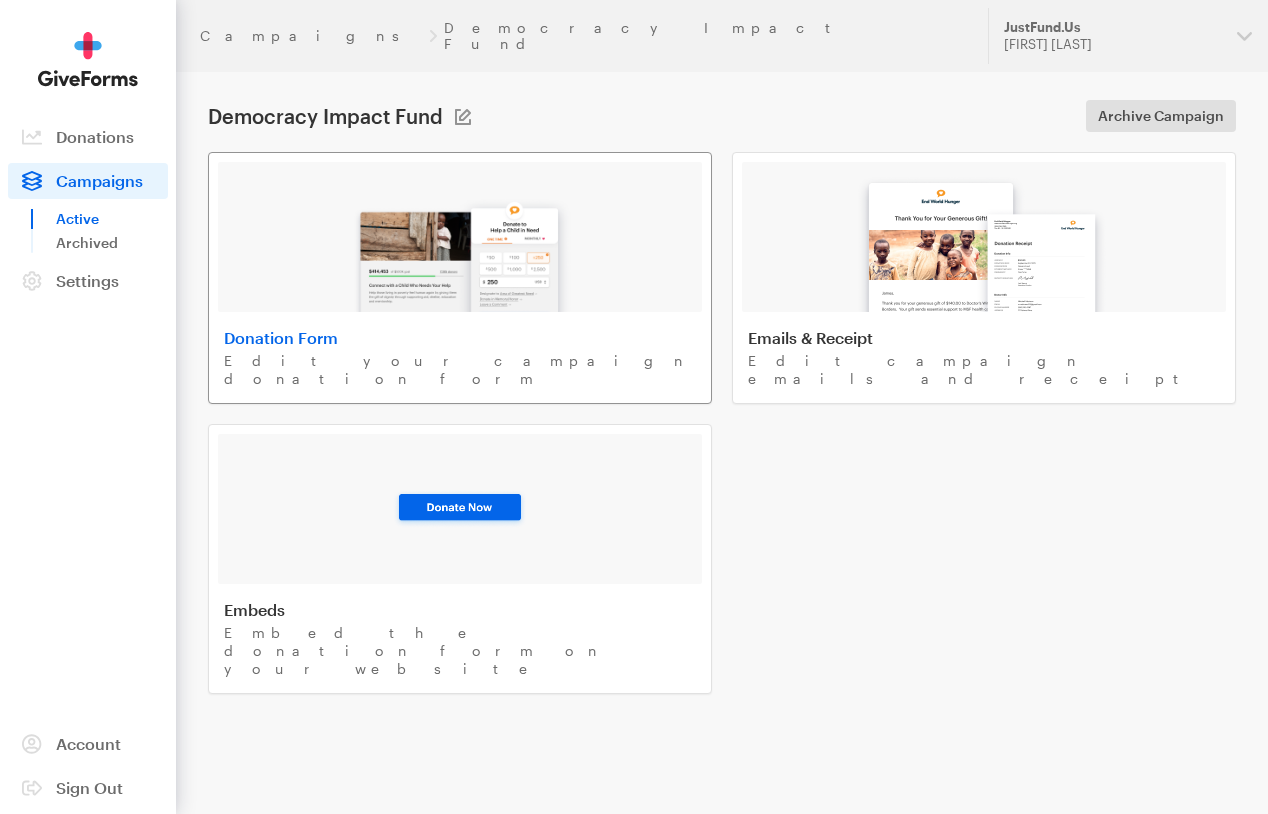 scroll, scrollTop: 0, scrollLeft: 0, axis: both 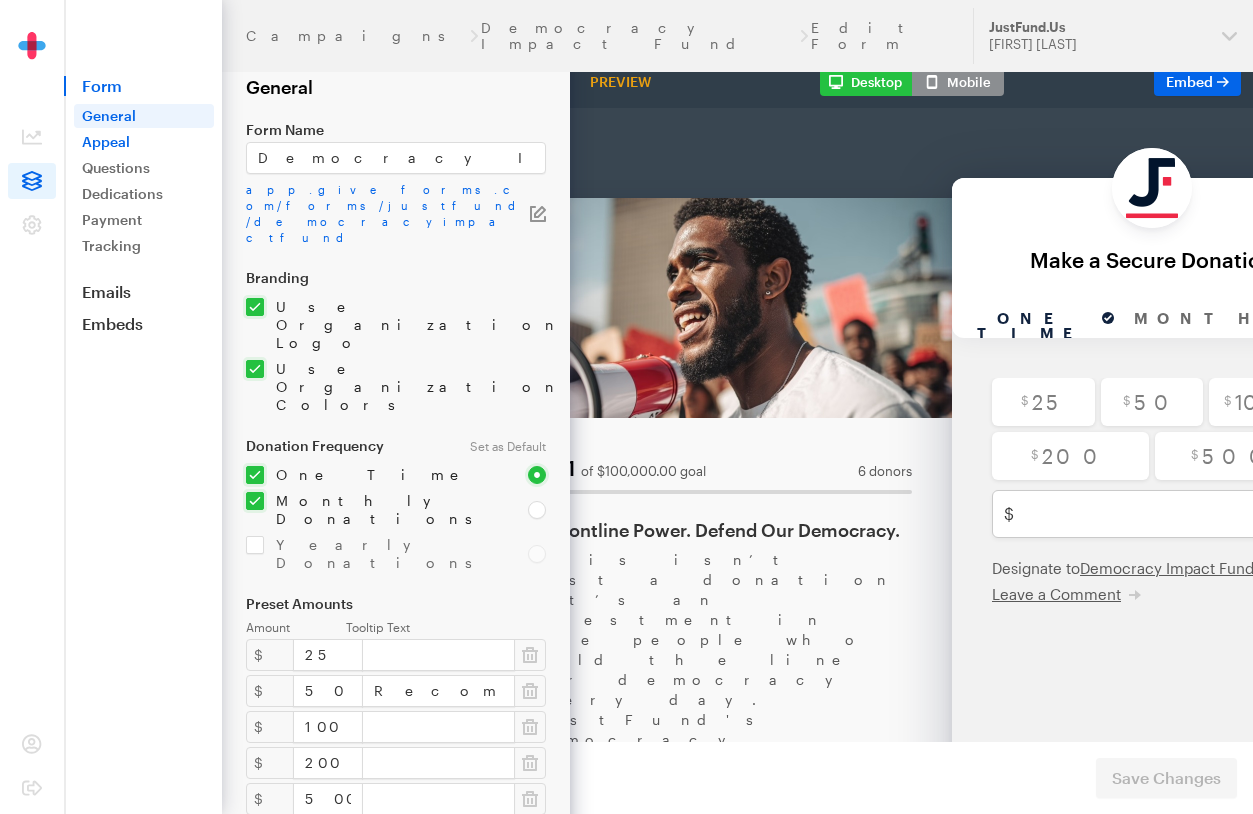 click on "Appeal" at bounding box center [144, 142] 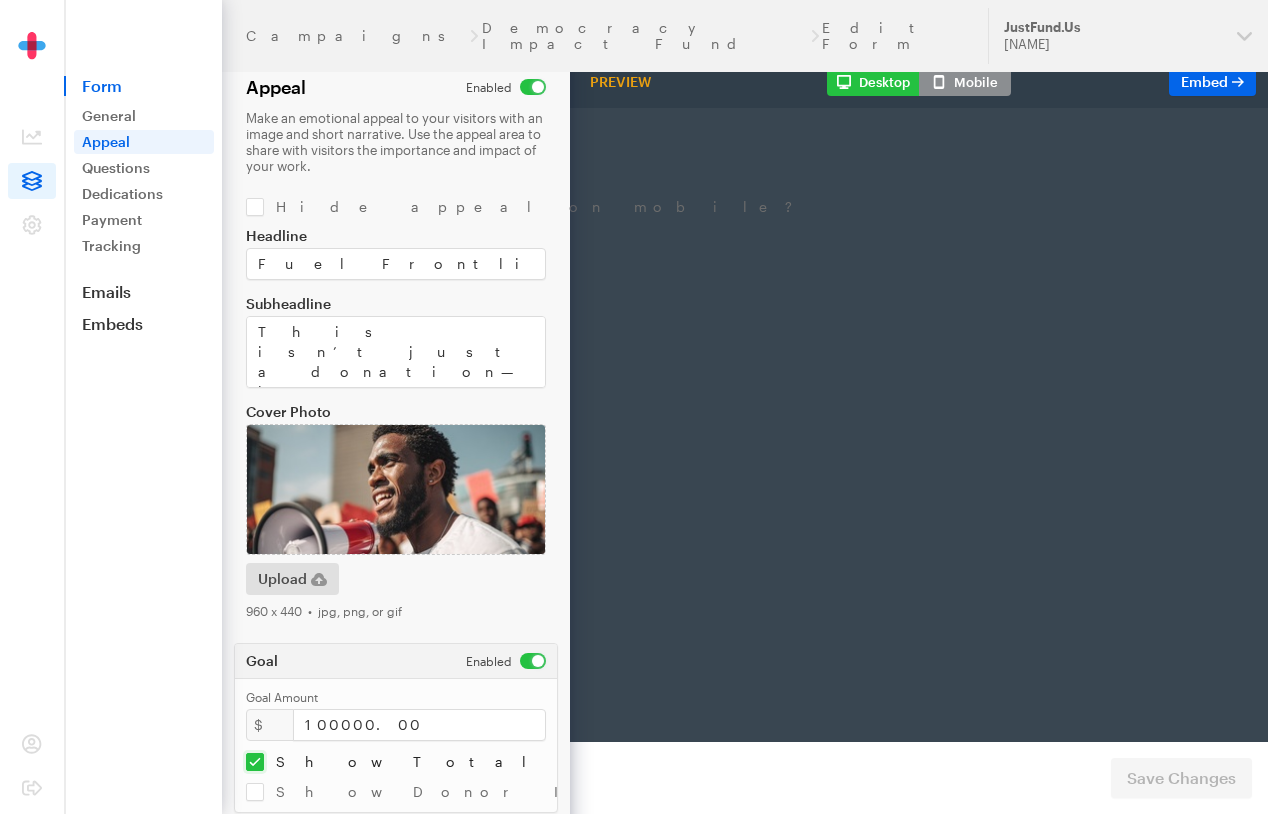 scroll, scrollTop: 0, scrollLeft: 0, axis: both 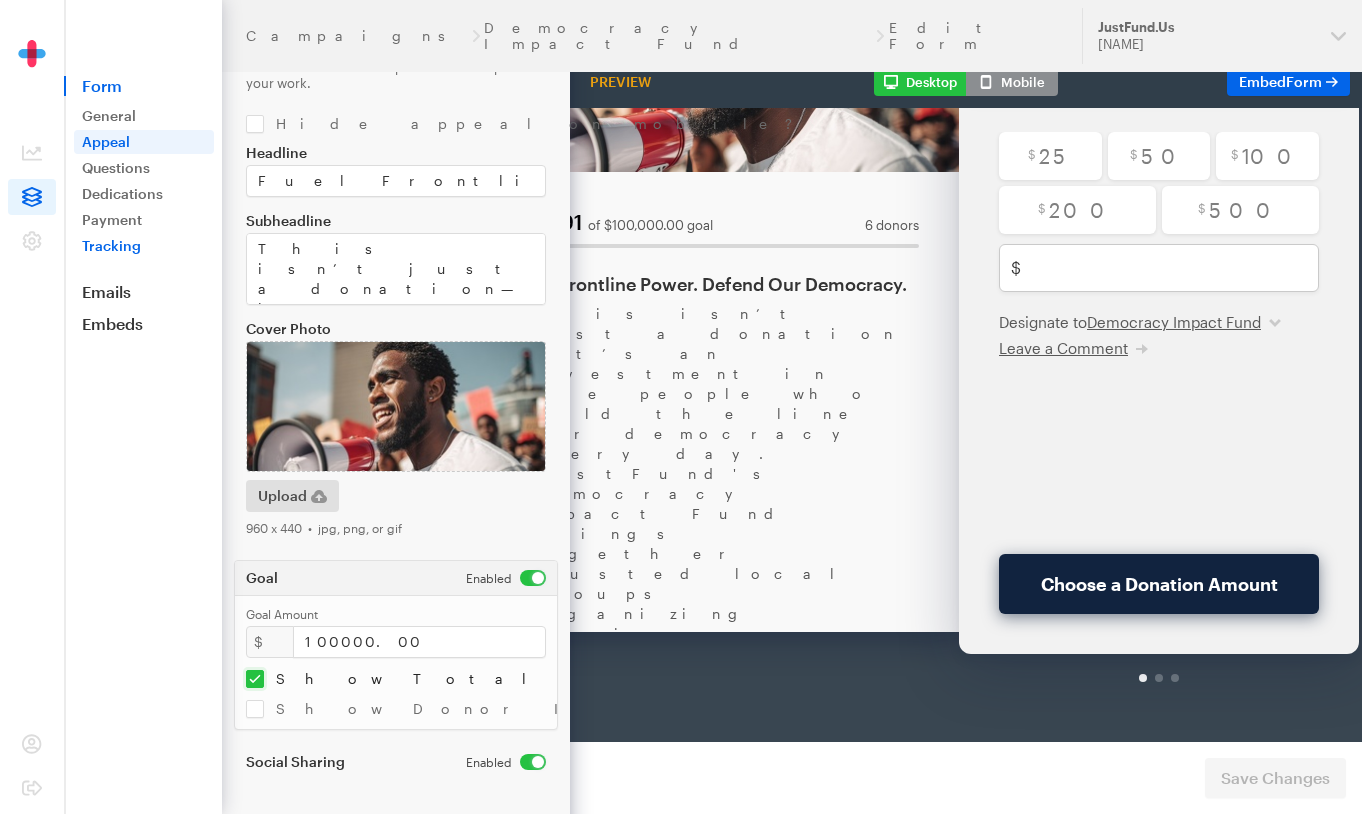 click on "Tracking" at bounding box center [144, 246] 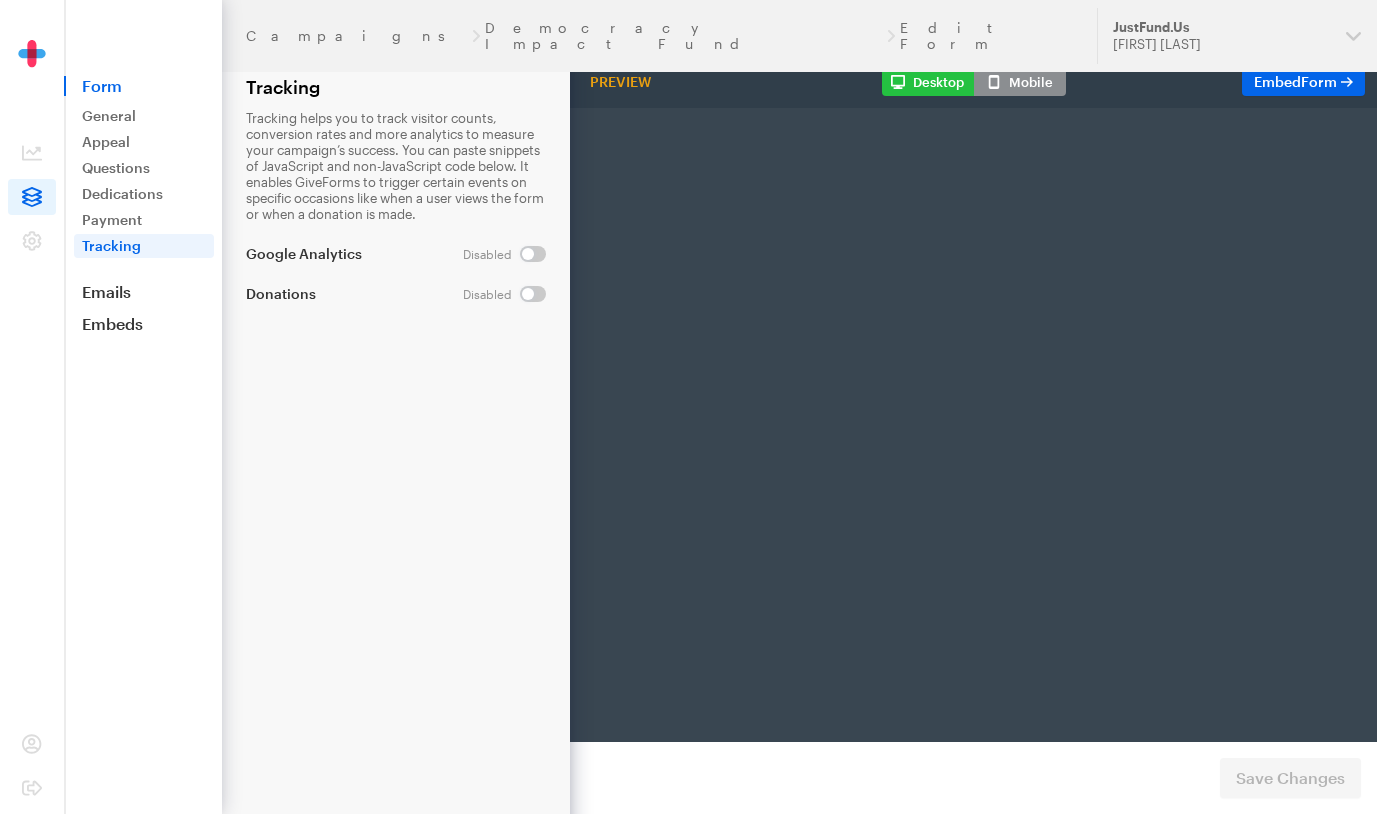 scroll, scrollTop: 0, scrollLeft: 0, axis: both 